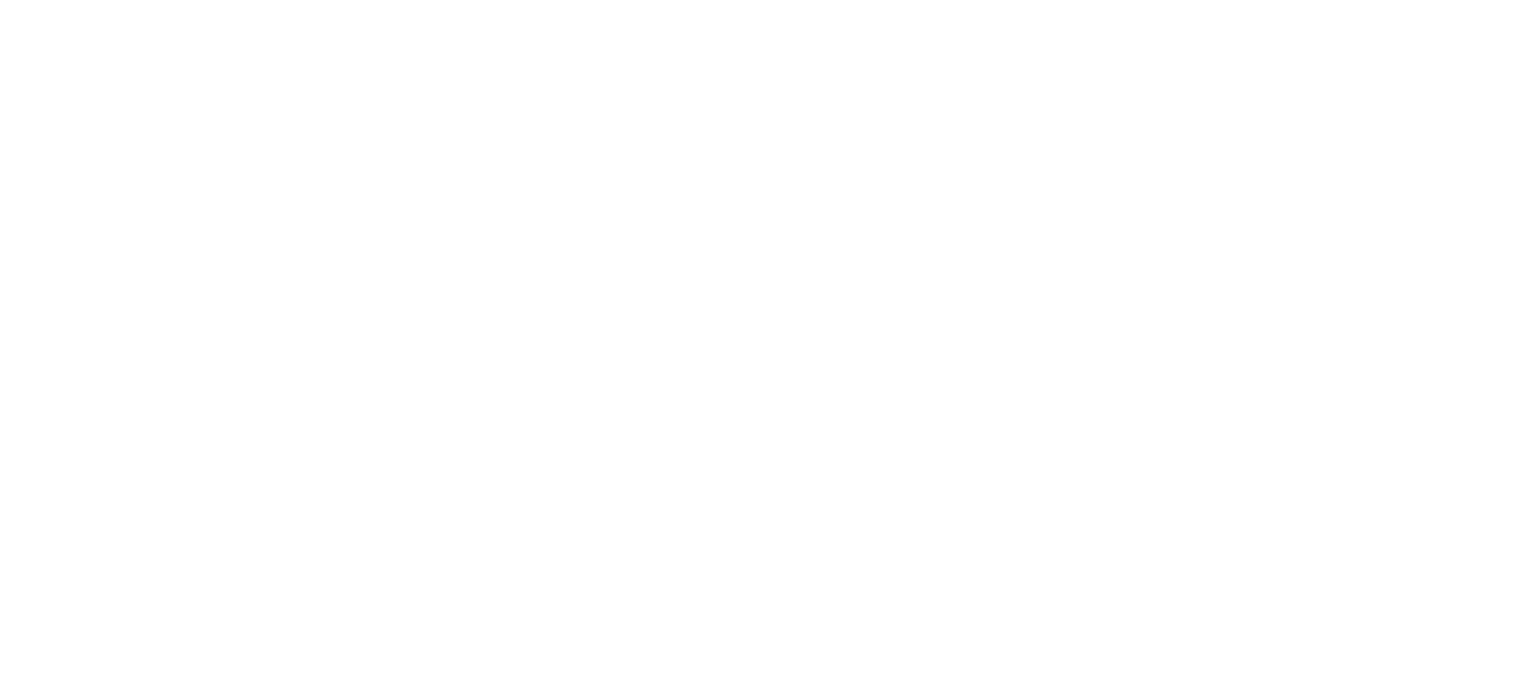 scroll, scrollTop: 0, scrollLeft: 0, axis: both 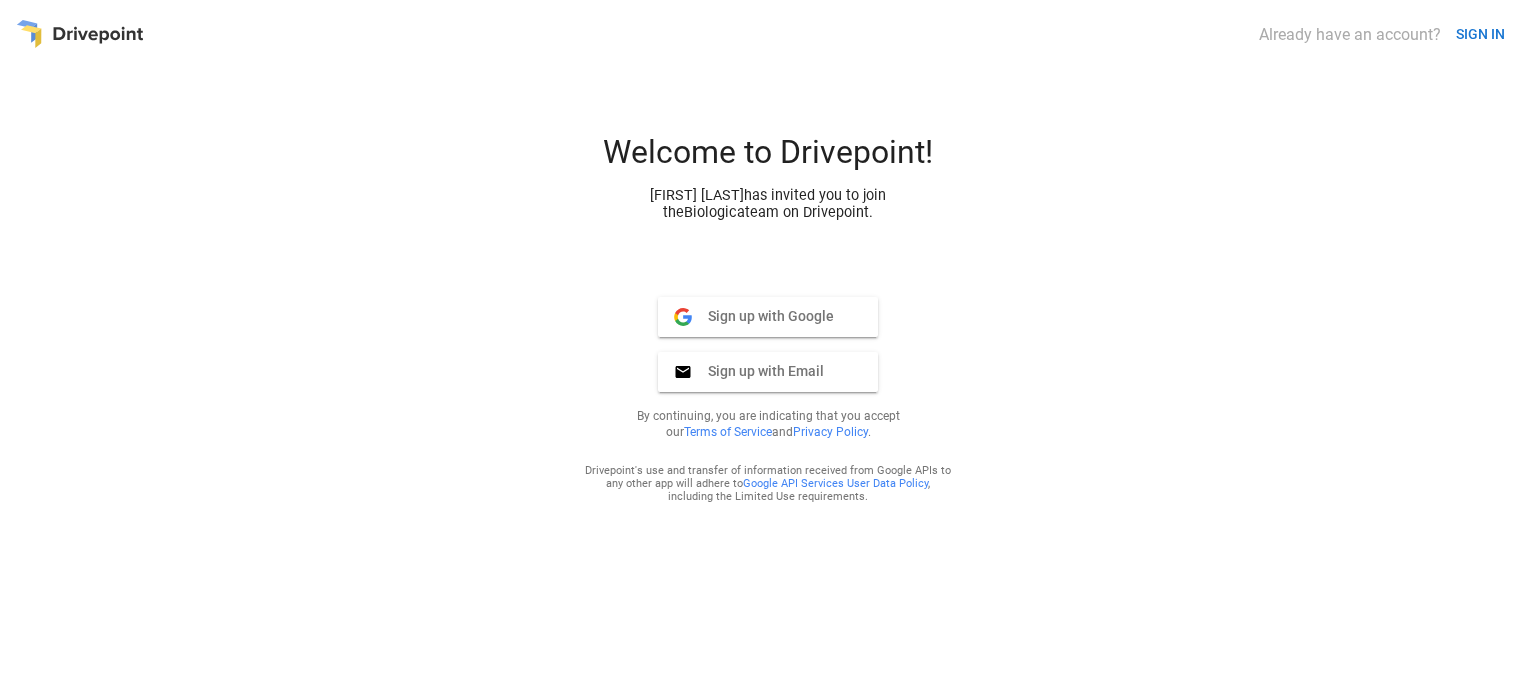 click on "Sign up with Google Google" at bounding box center [768, 317] 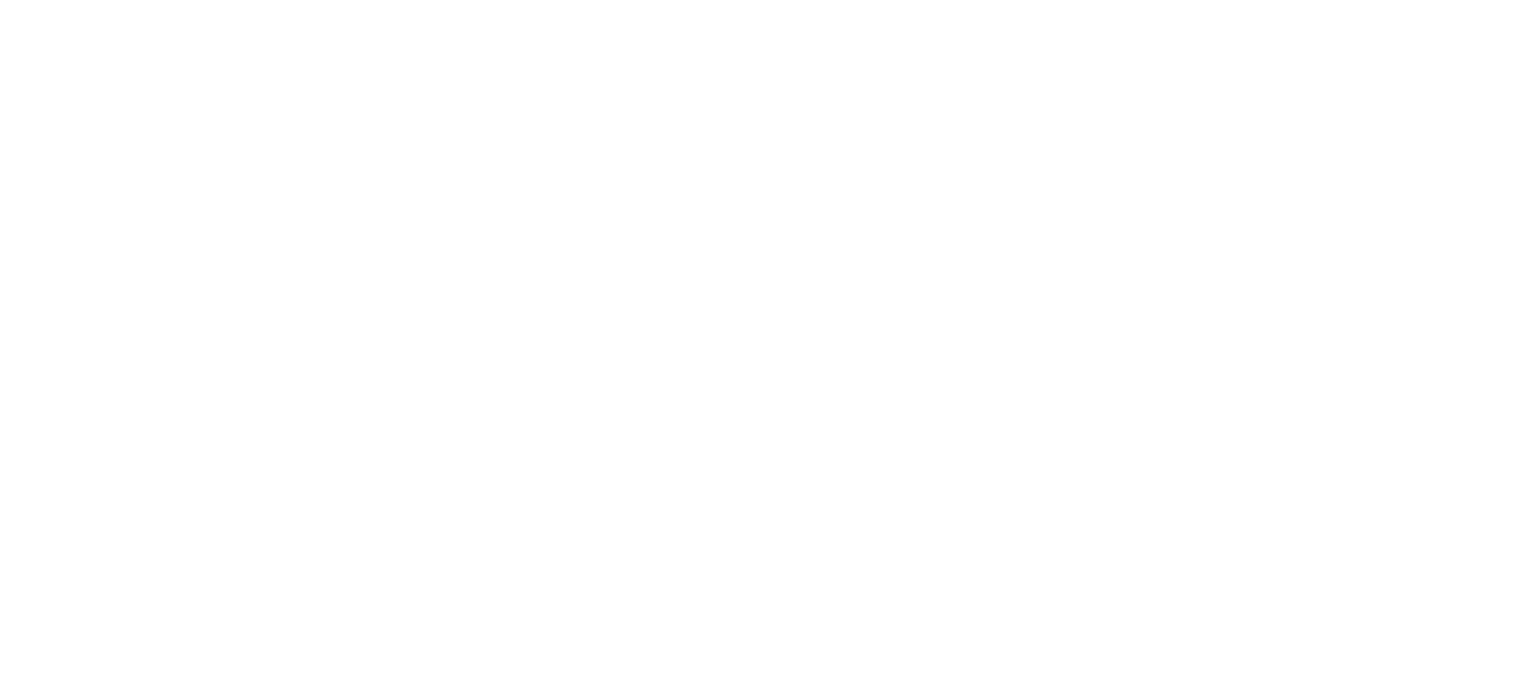 scroll, scrollTop: 0, scrollLeft: 0, axis: both 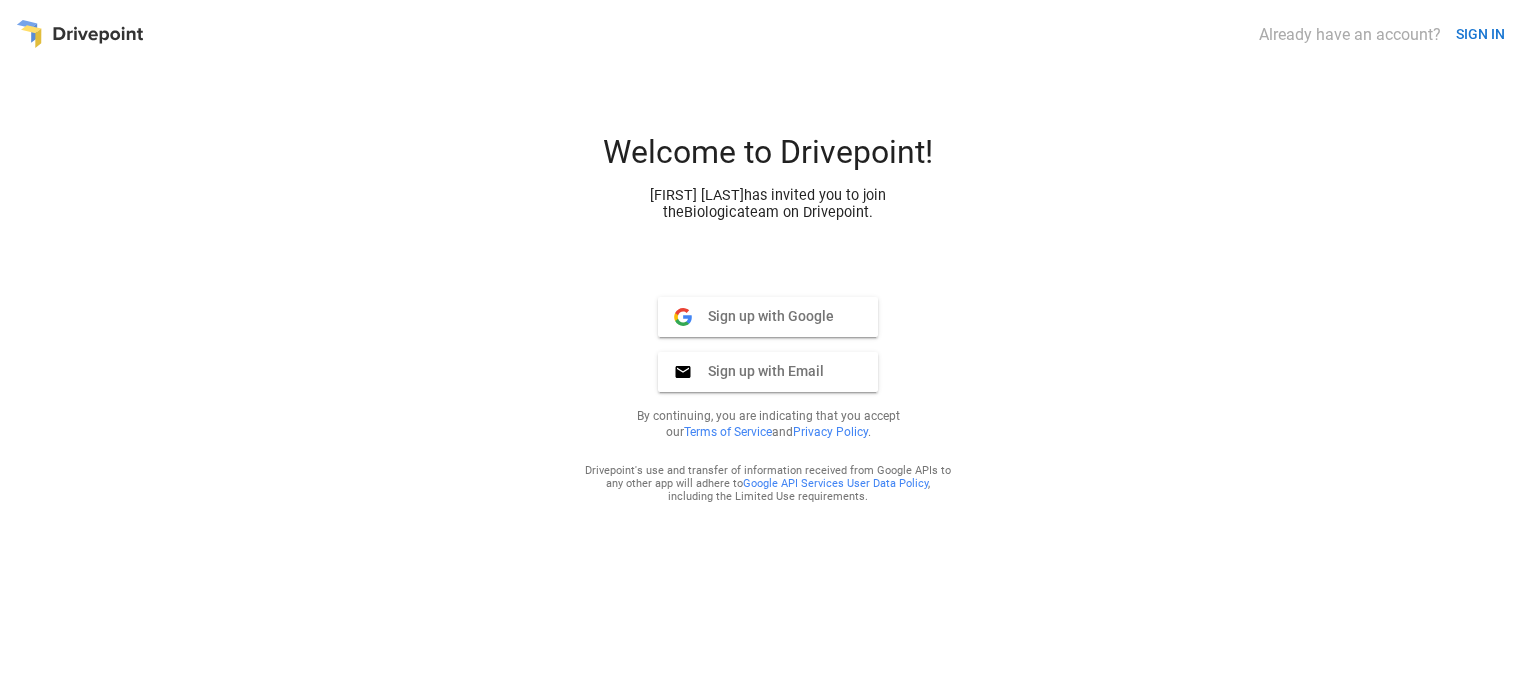 click on "Sign up with Google" at bounding box center [763, 316] 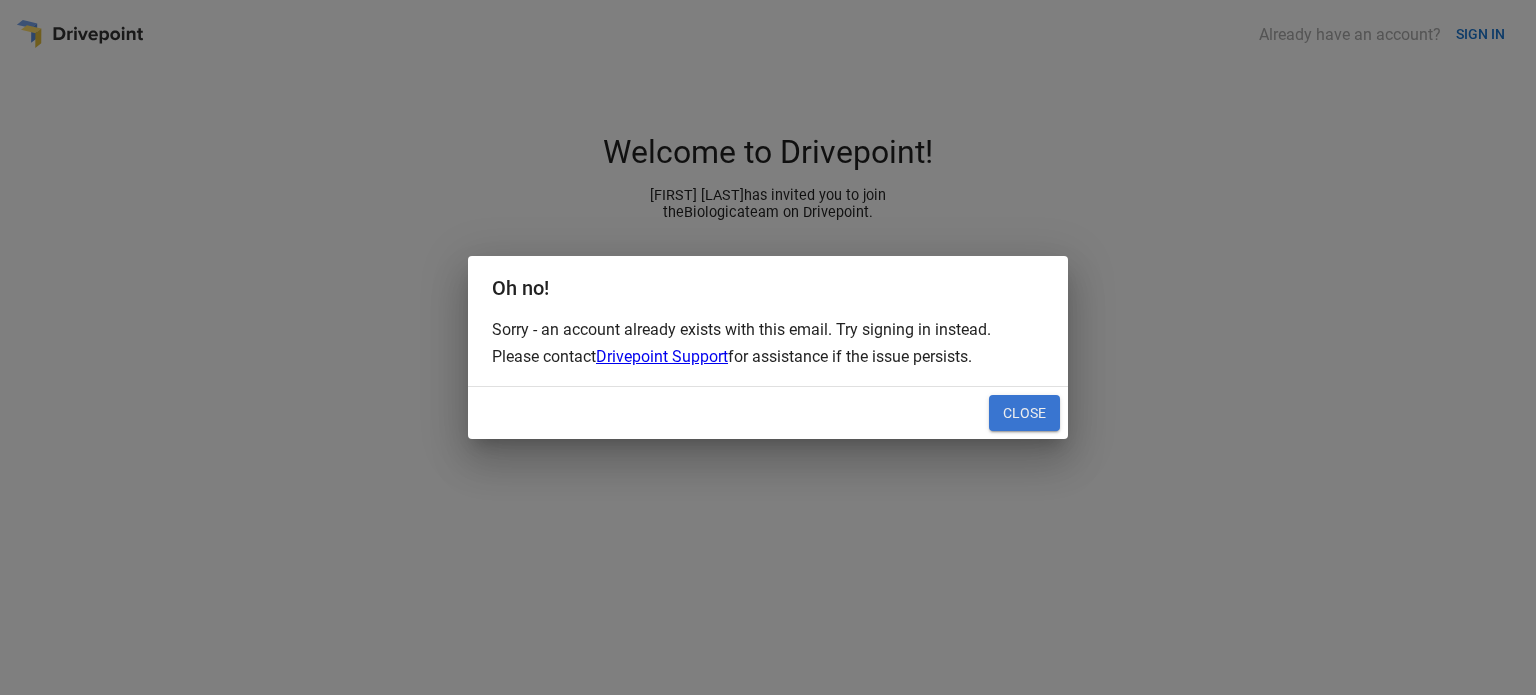 click on "Close" at bounding box center [1024, 413] 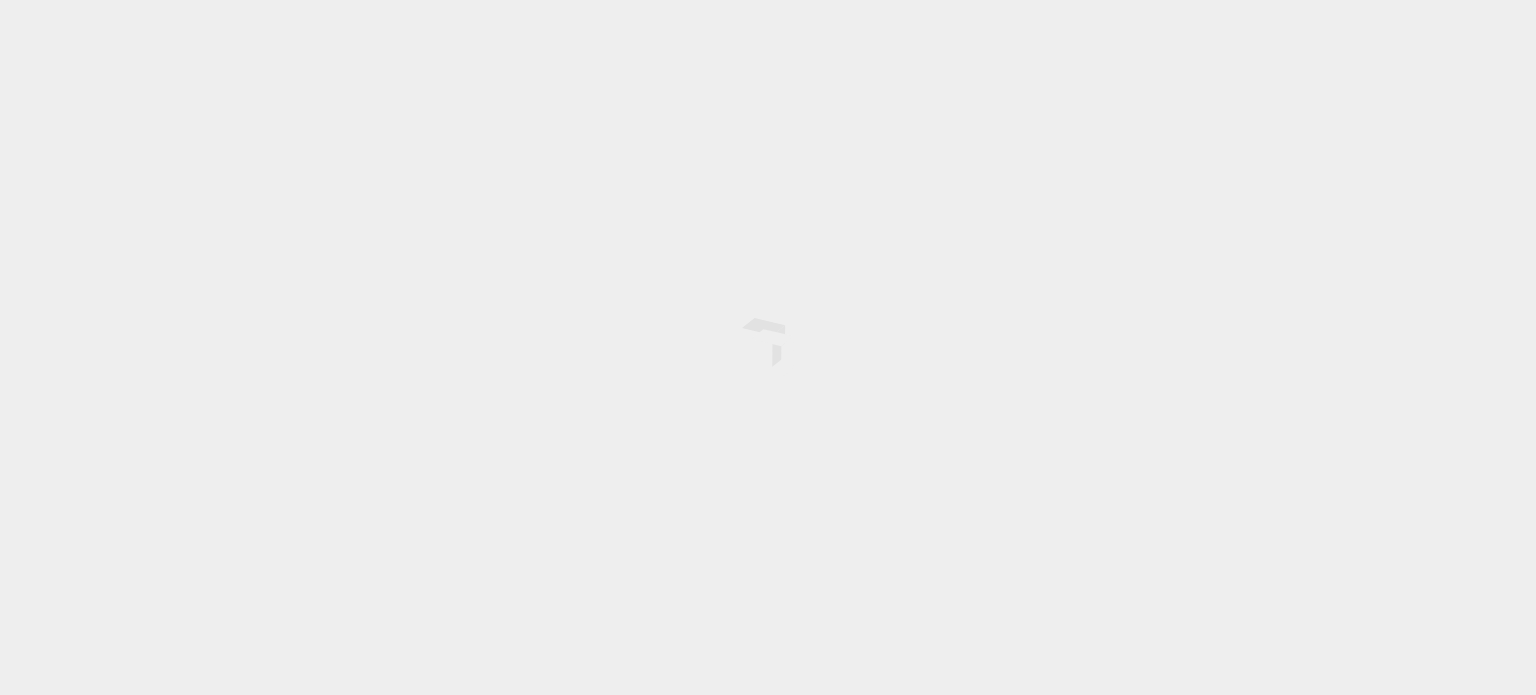 scroll, scrollTop: 0, scrollLeft: 0, axis: both 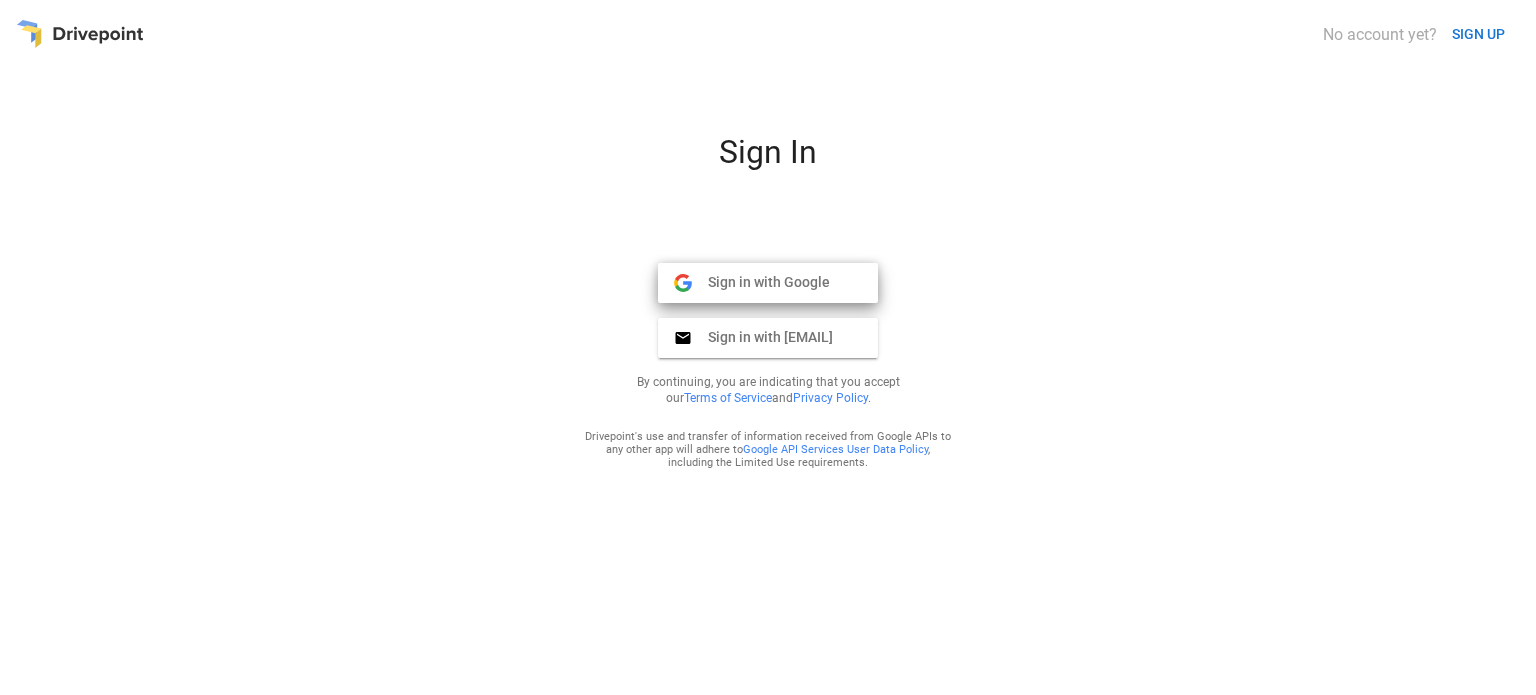 click on "Sign in with Google" at bounding box center [761, 282] 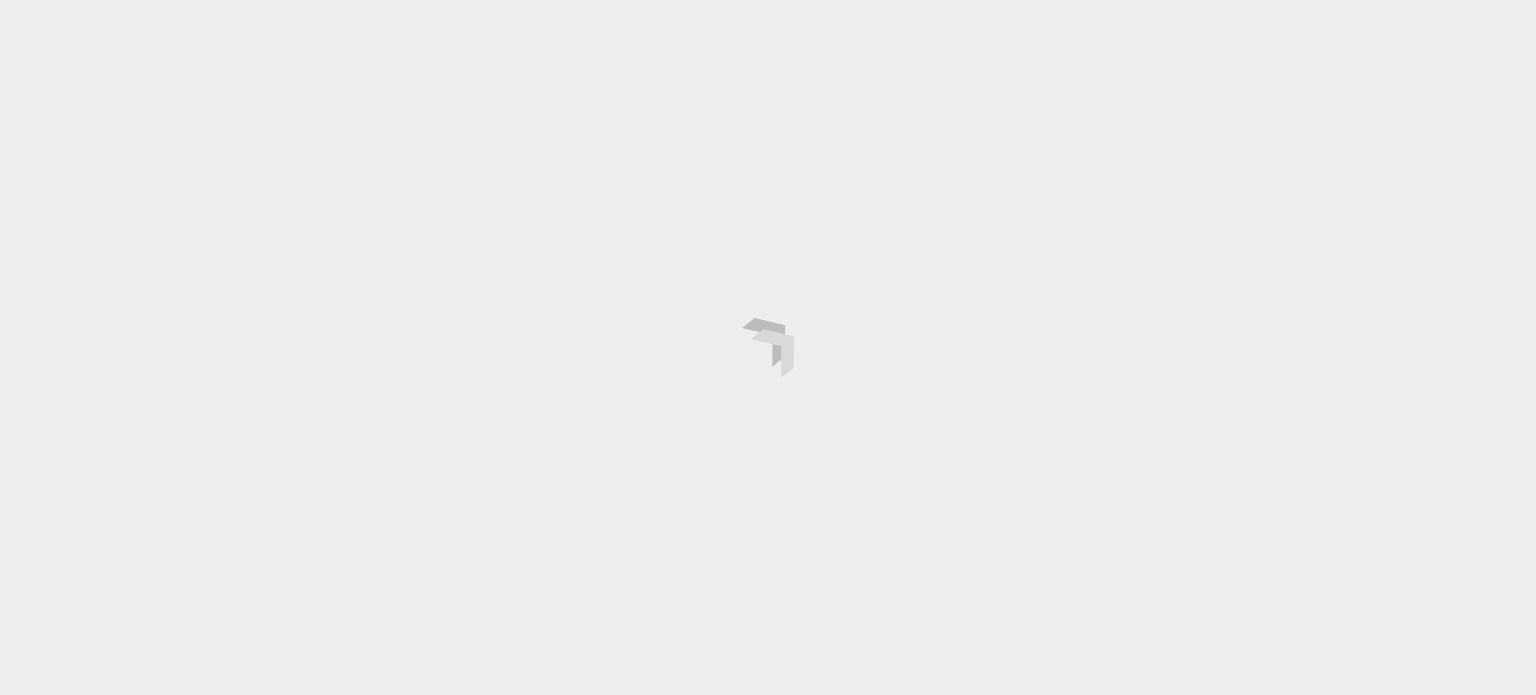 scroll, scrollTop: 0, scrollLeft: 0, axis: both 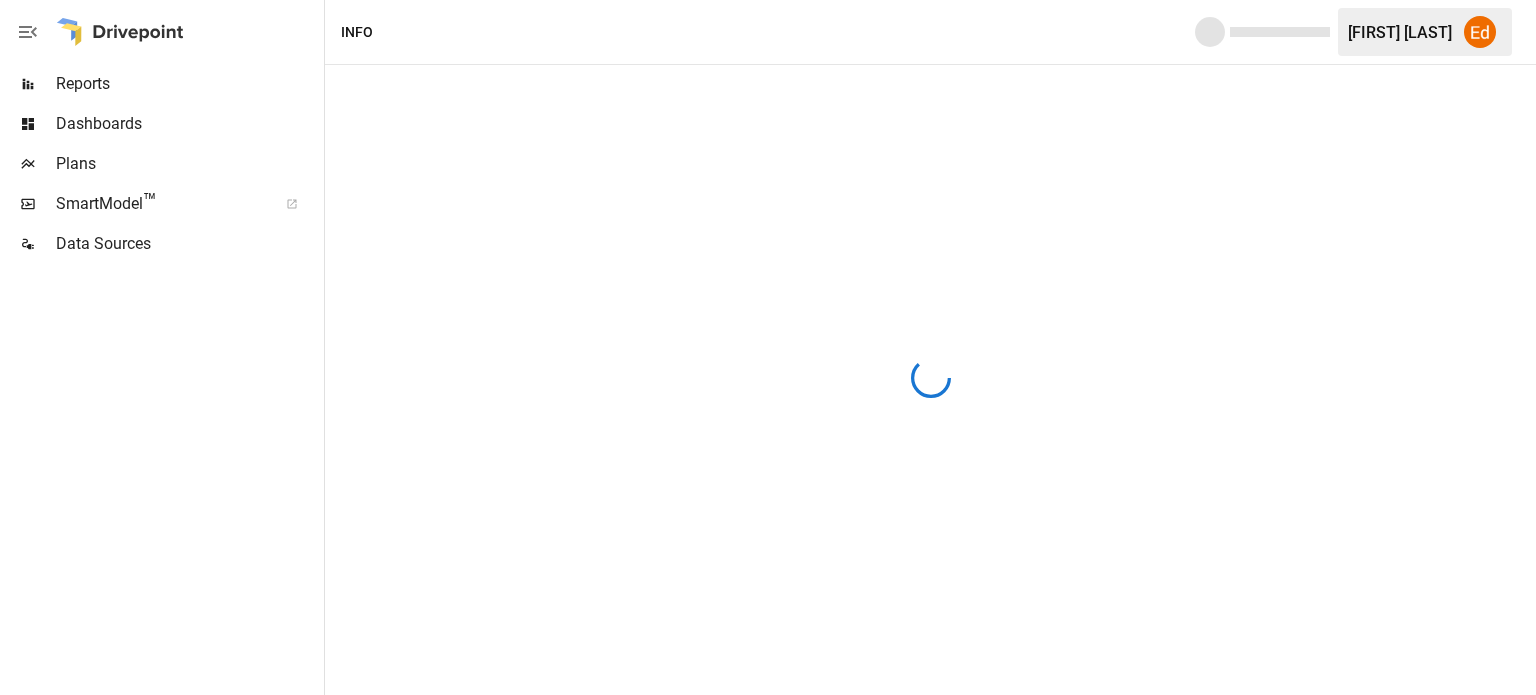 click on "Reports" at bounding box center (188, 84) 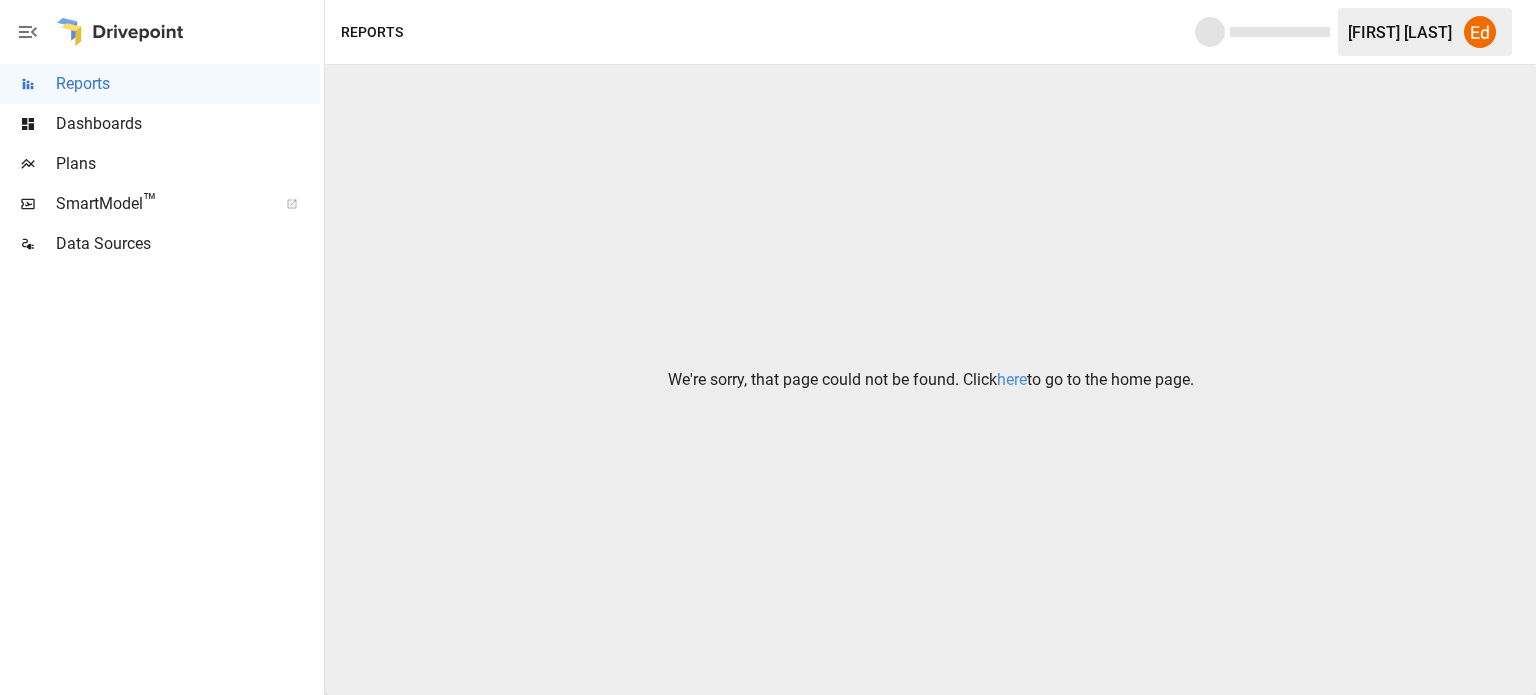 click on "here" at bounding box center [1012, 379] 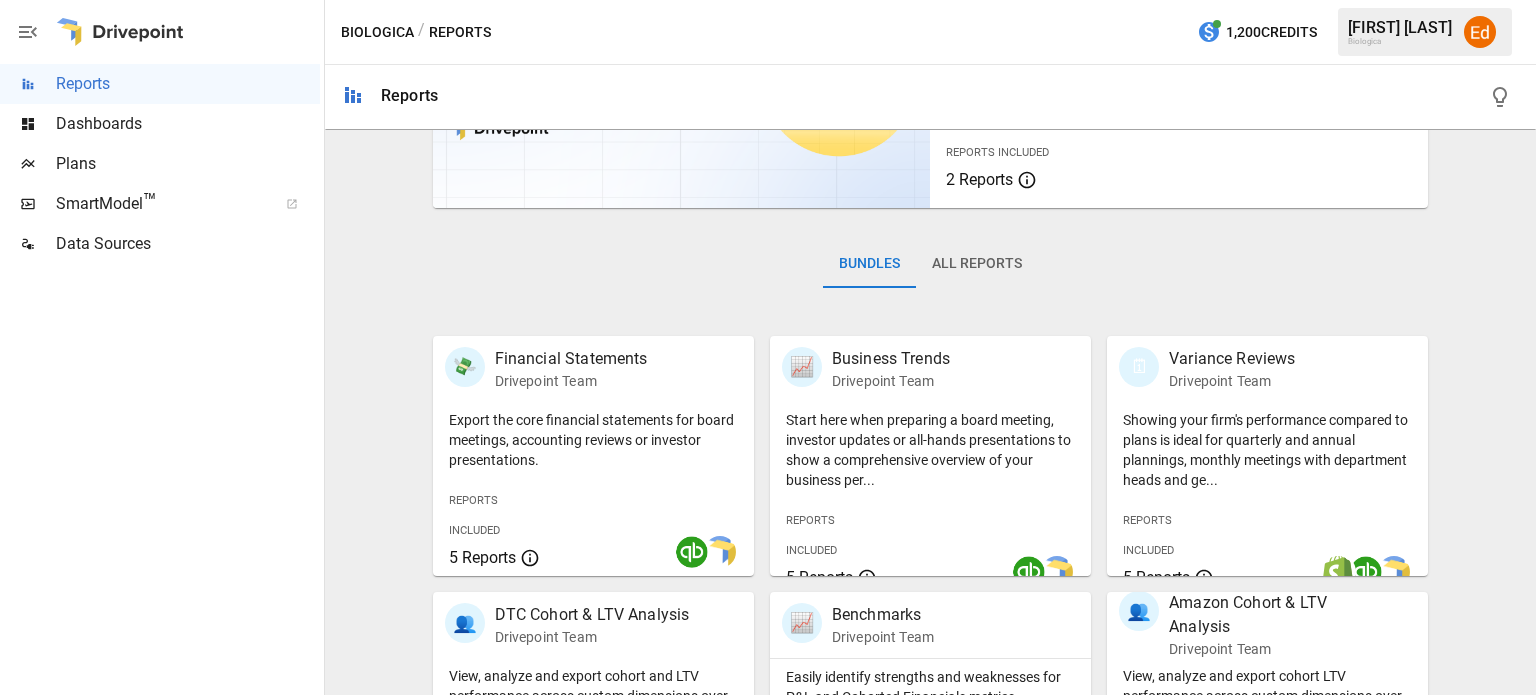 scroll, scrollTop: 0, scrollLeft: 0, axis: both 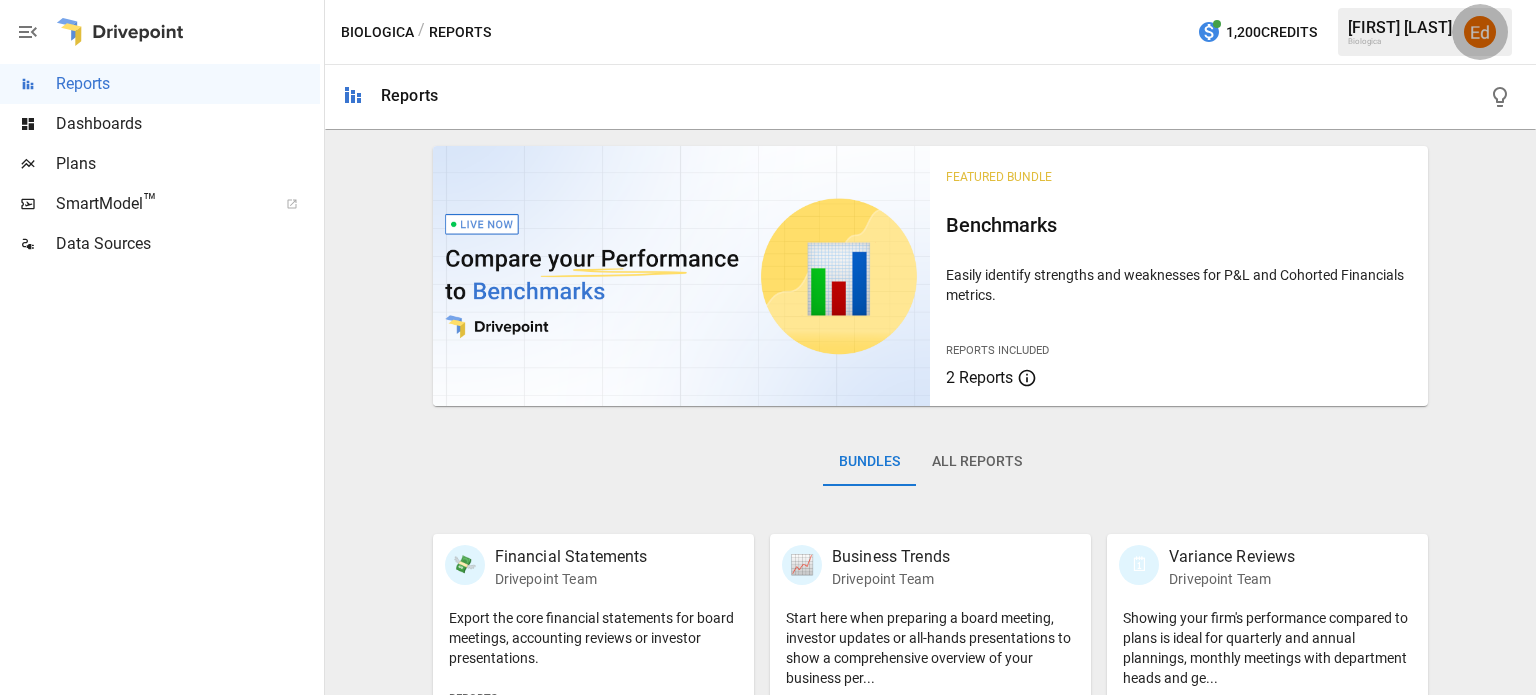 click at bounding box center (1480, 32) 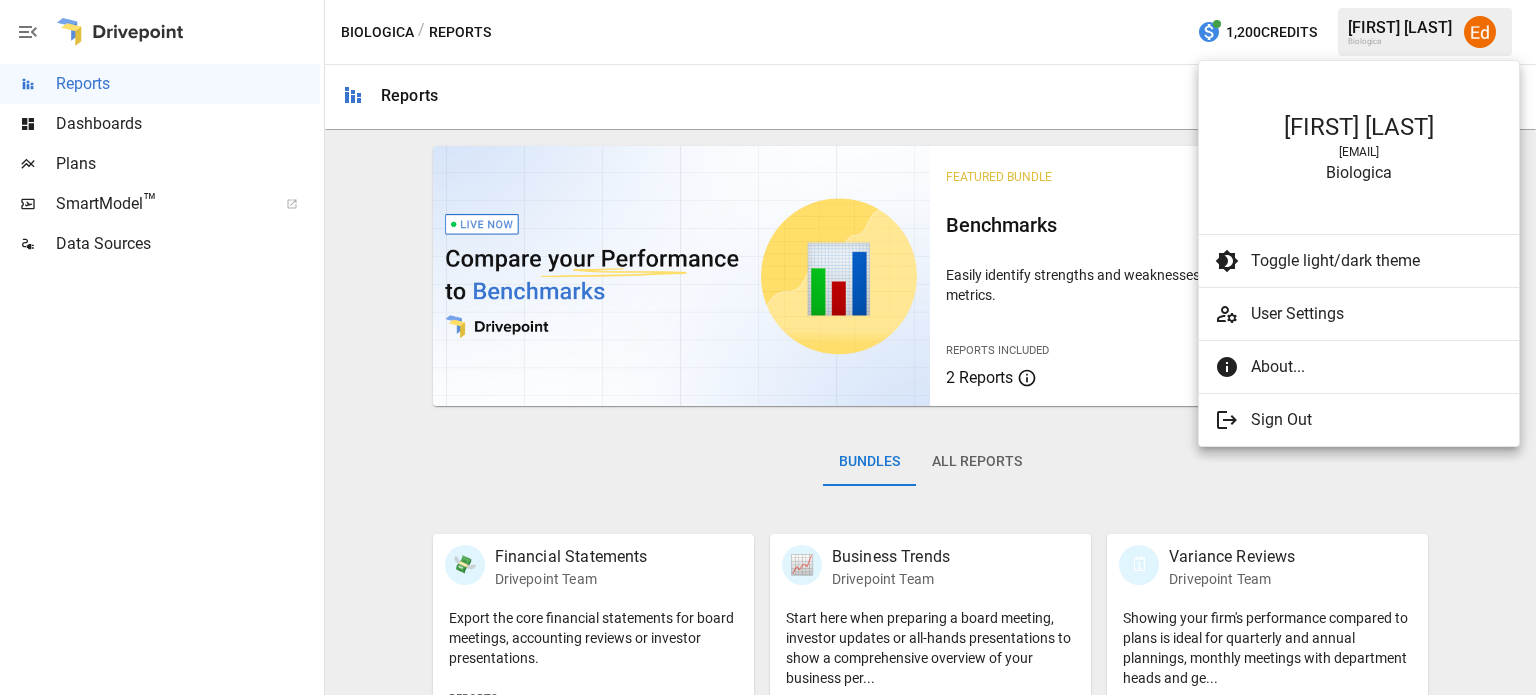 click at bounding box center [768, 347] 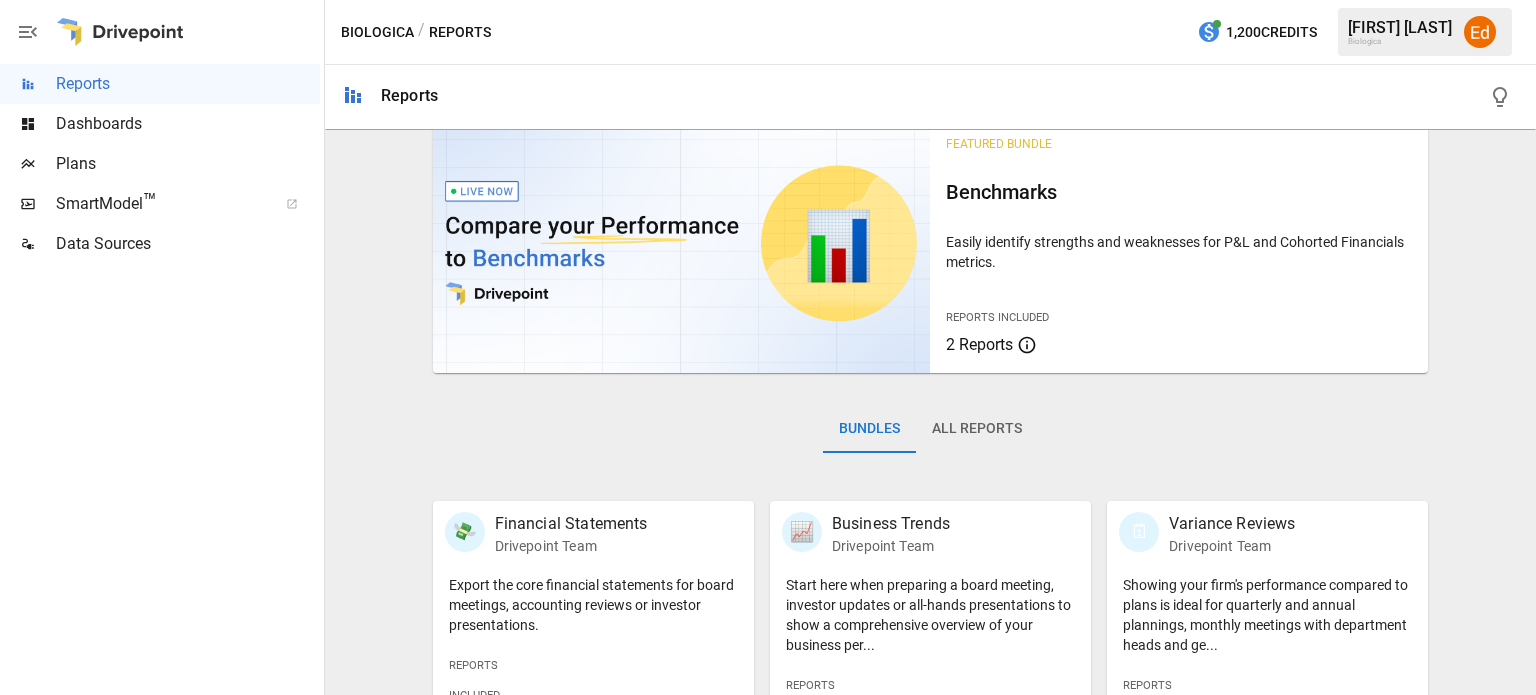 scroll, scrollTop: 0, scrollLeft: 0, axis: both 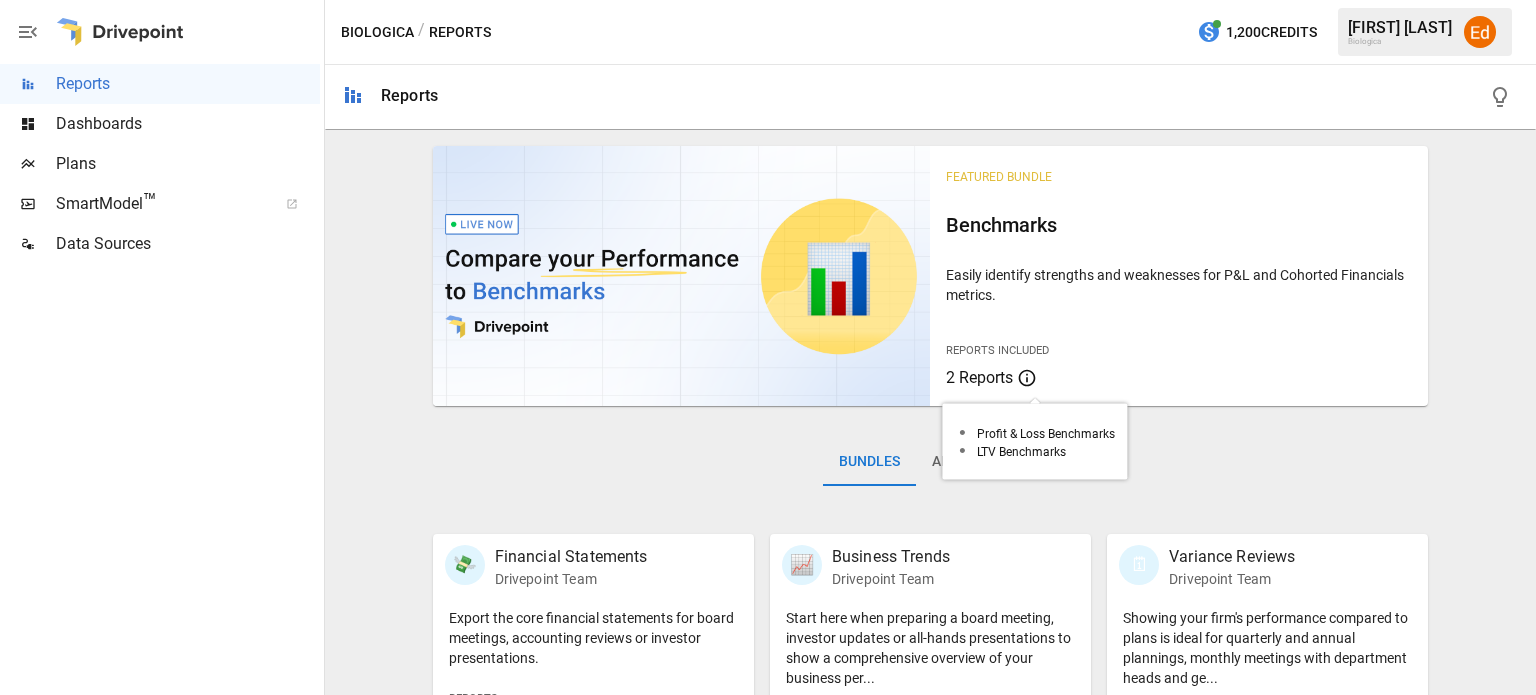 click on "2 Reports" at bounding box center [979, 377] 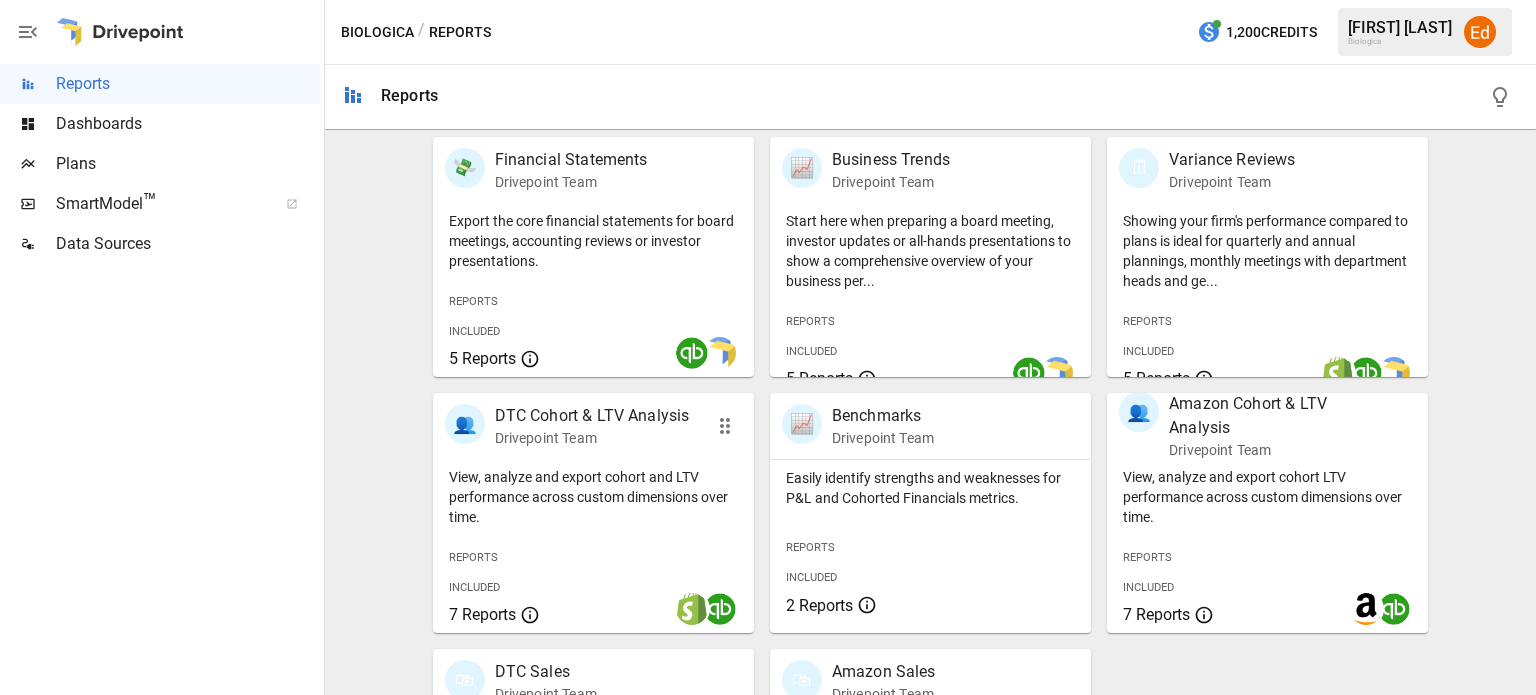 scroll, scrollTop: 400, scrollLeft: 0, axis: vertical 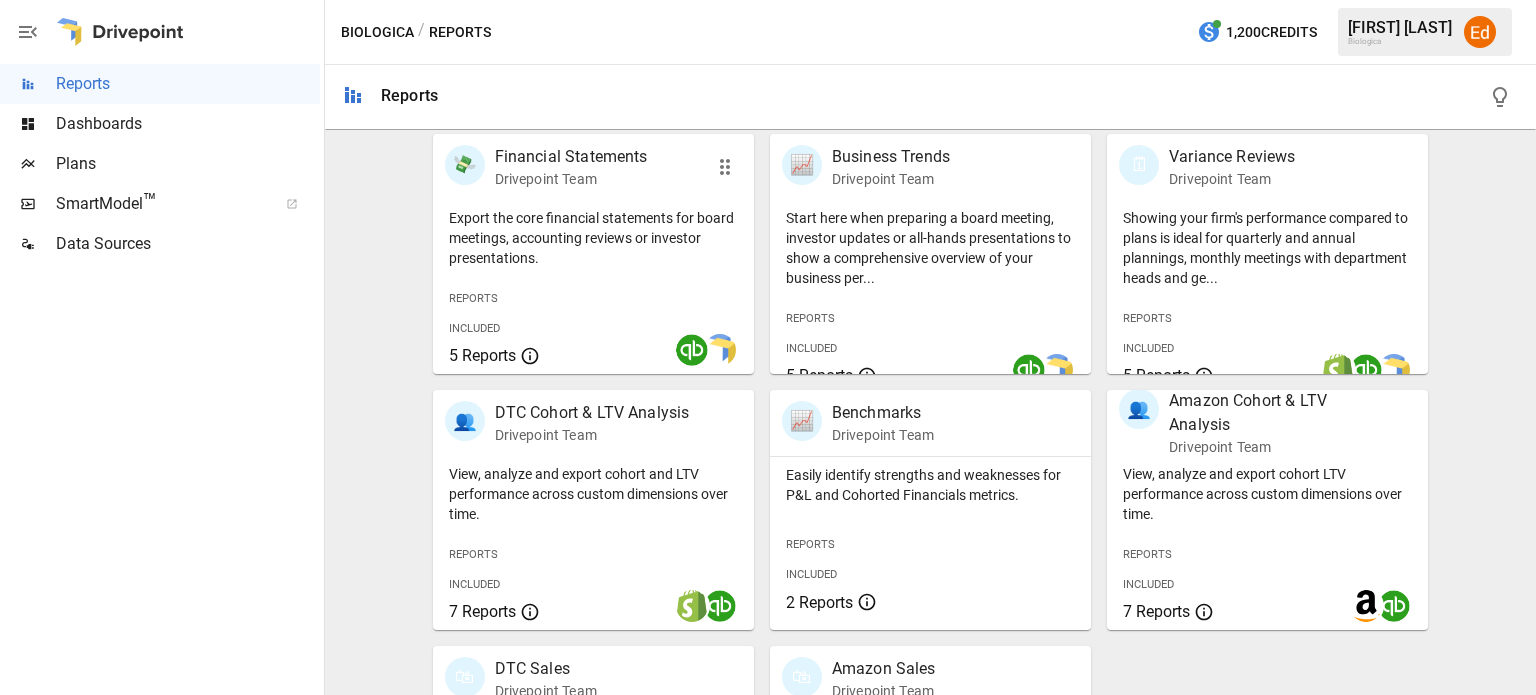 click on "Financial Statements" at bounding box center [571, 157] 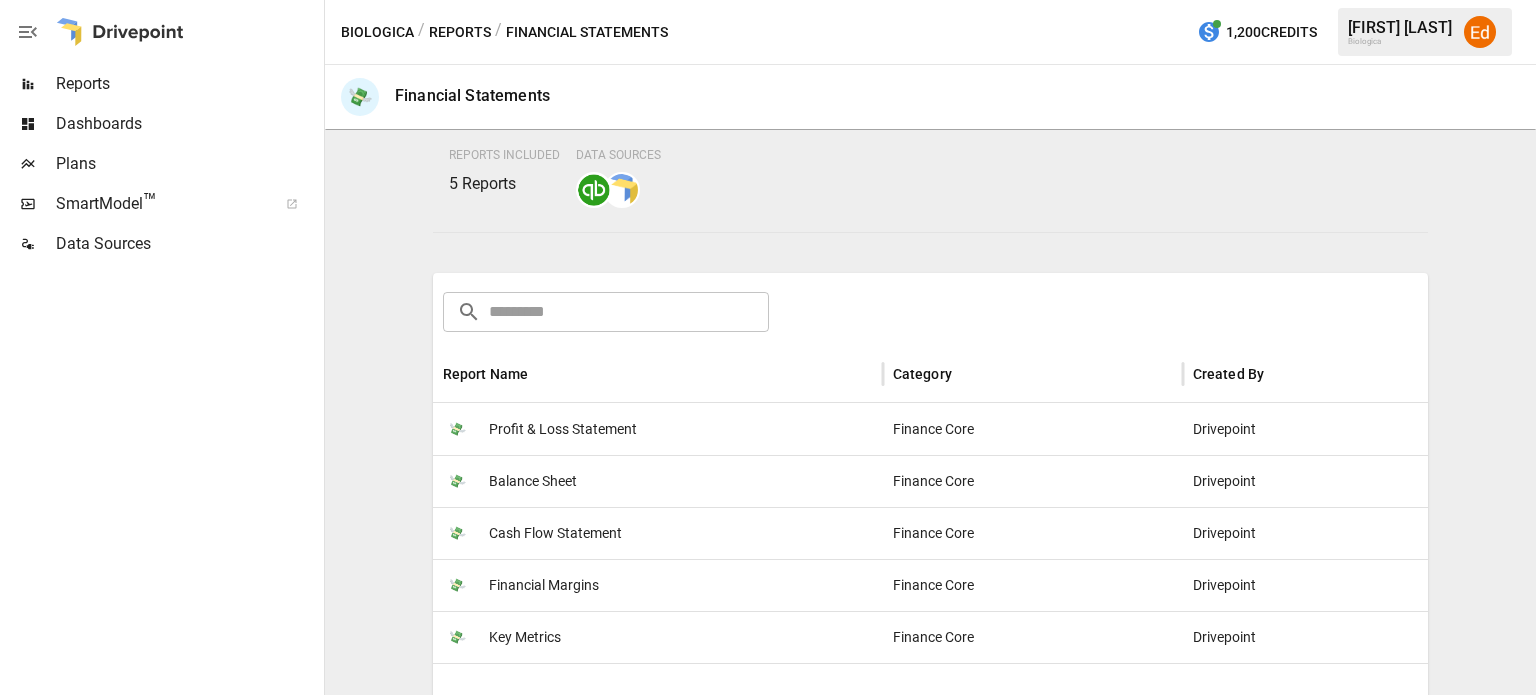 scroll, scrollTop: 200, scrollLeft: 0, axis: vertical 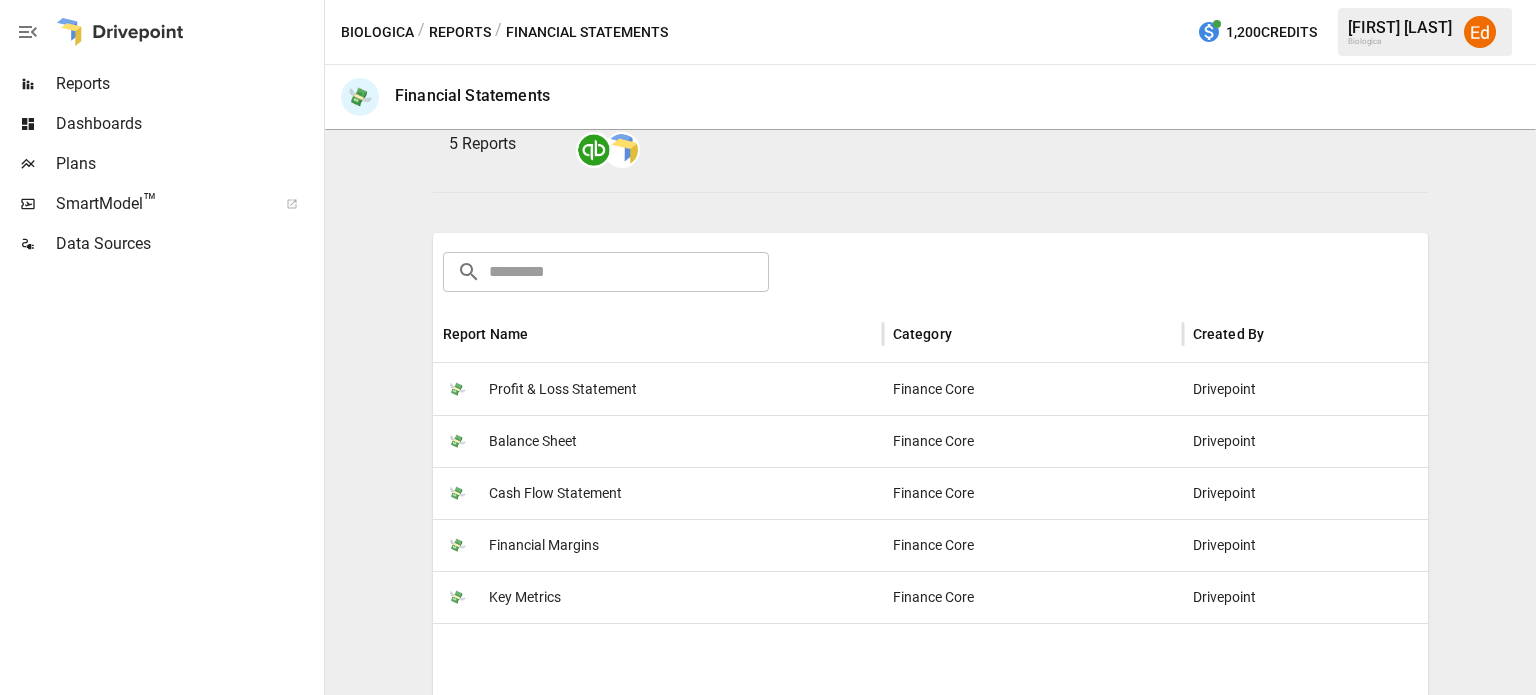 click on "Profit & Loss Statement" at bounding box center [563, 389] 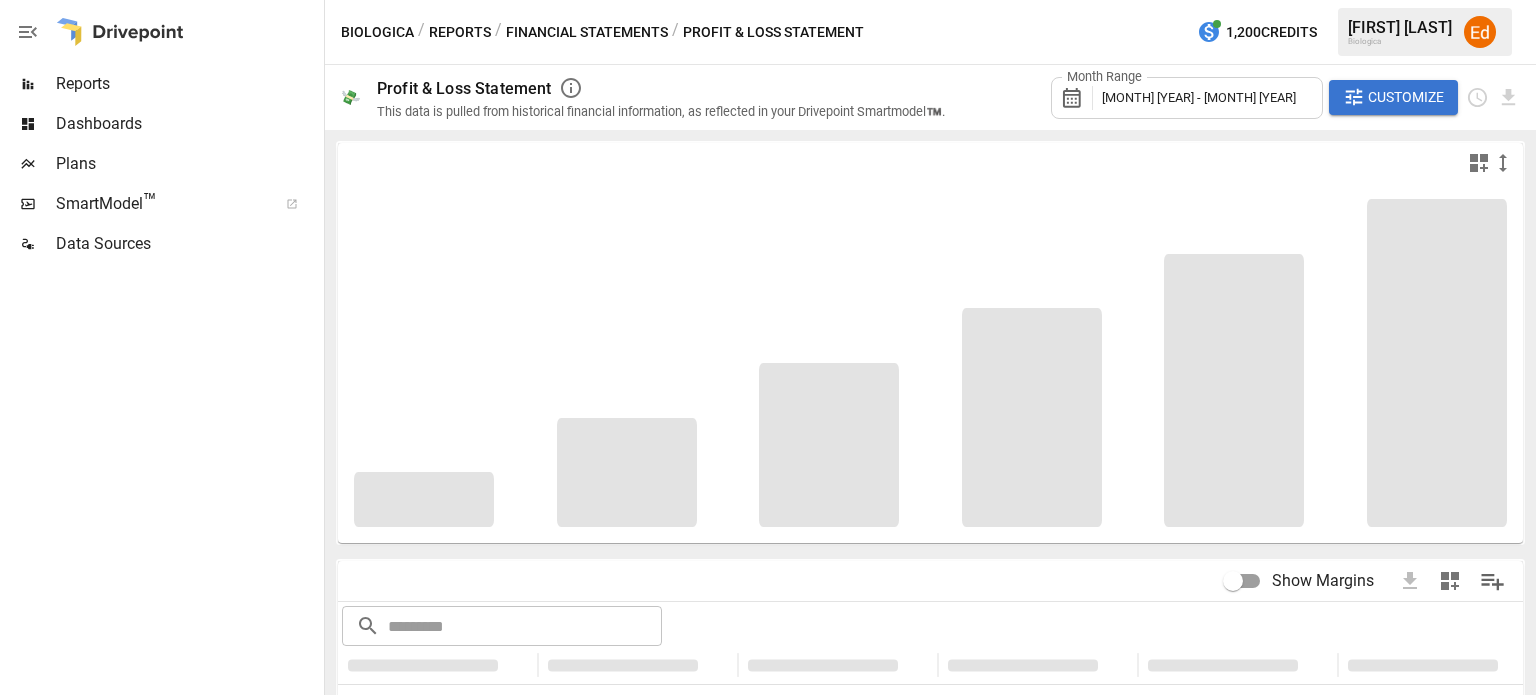 click on "[MONTH] [YEAR] - [MONTH] [YEAR]" at bounding box center [1199, 97] 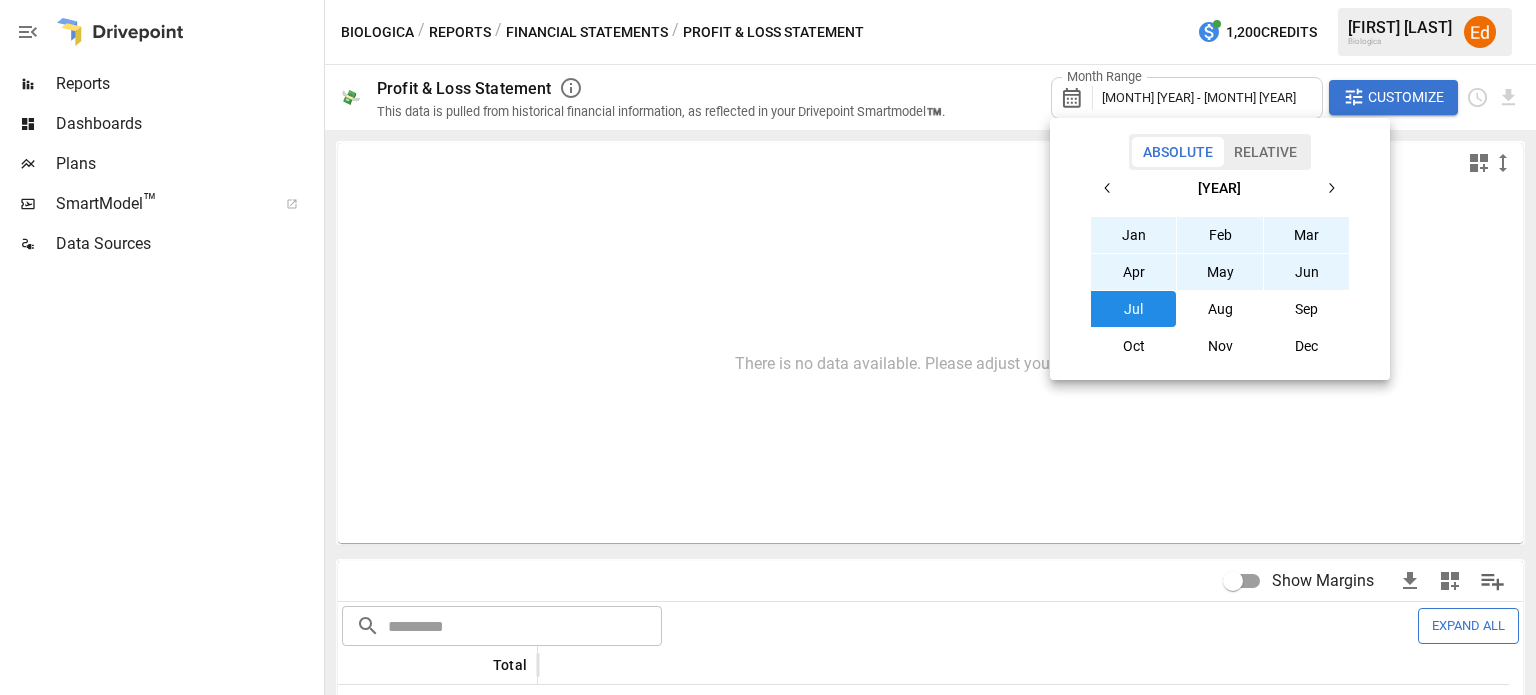 click on "Apr" at bounding box center (1134, 272) 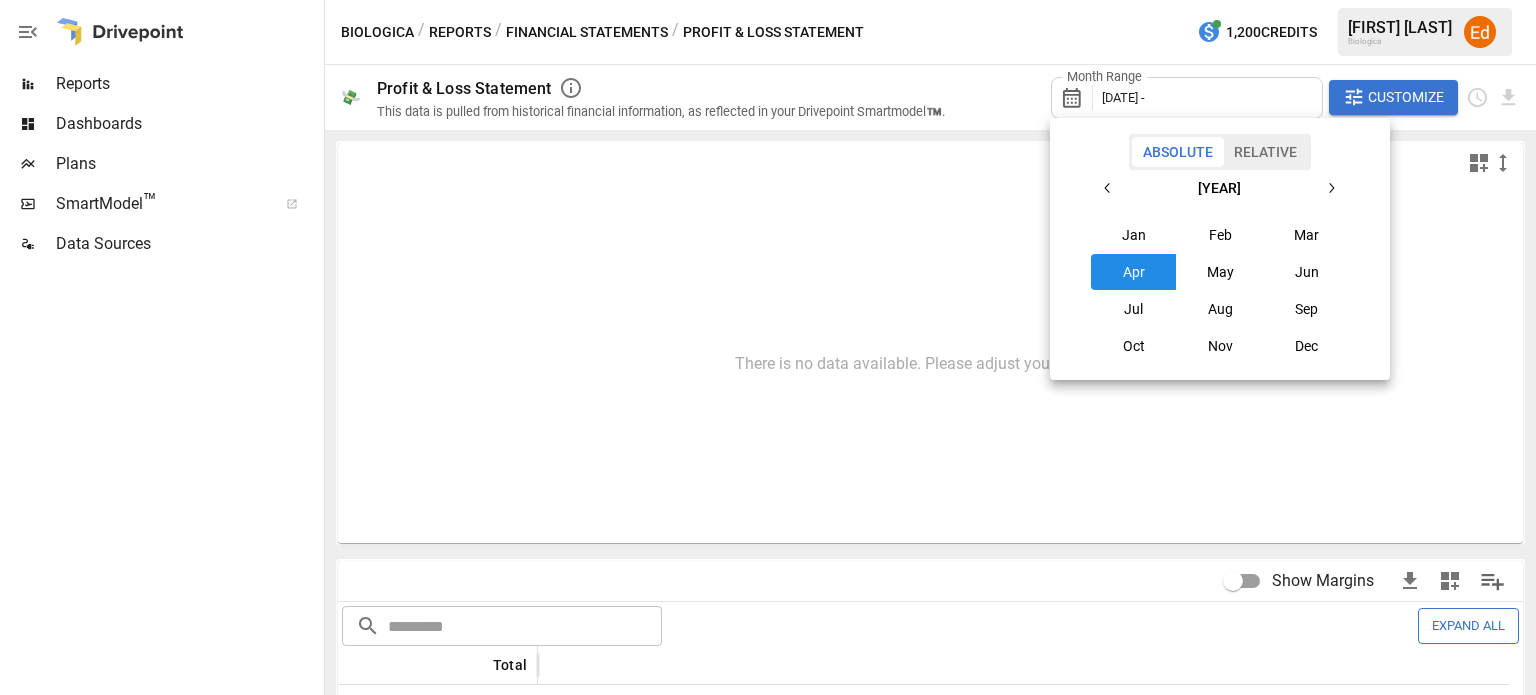 click at bounding box center (768, 347) 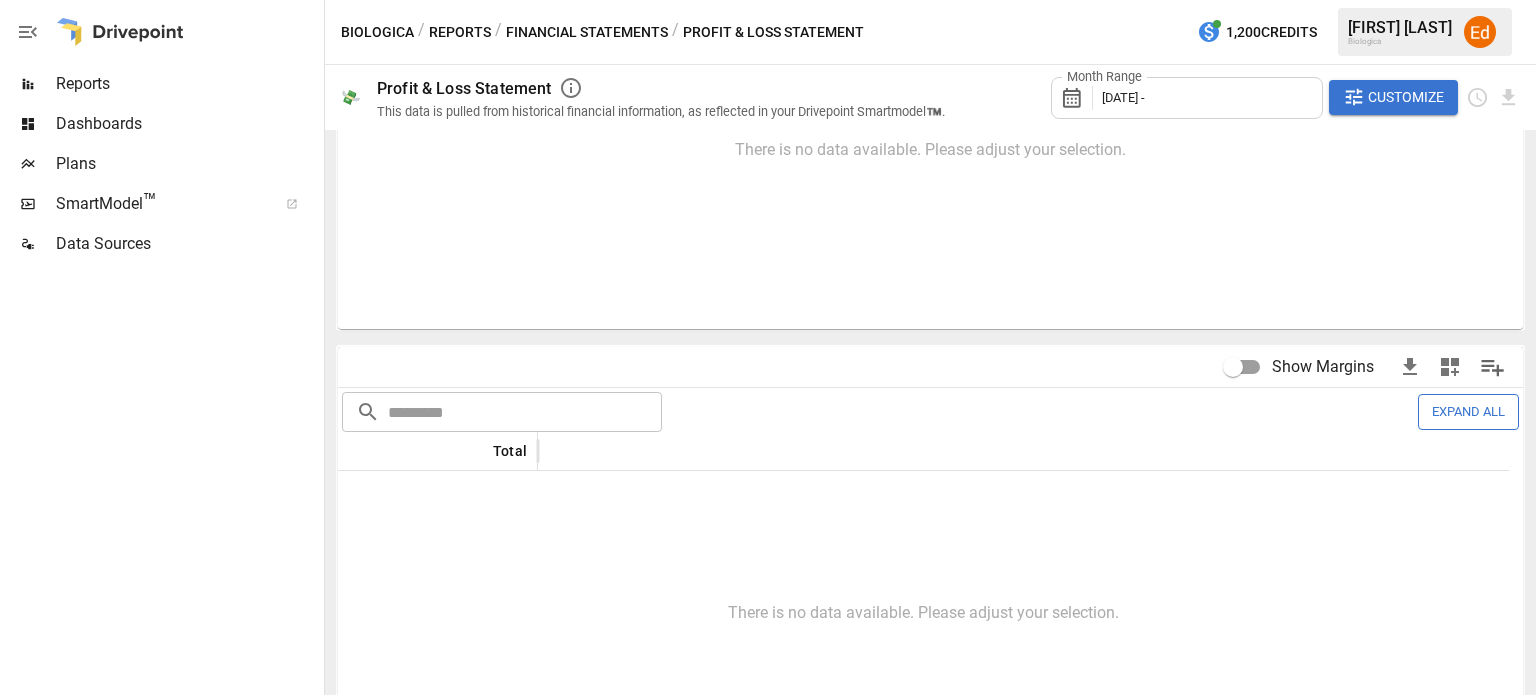 scroll, scrollTop: 276, scrollLeft: 0, axis: vertical 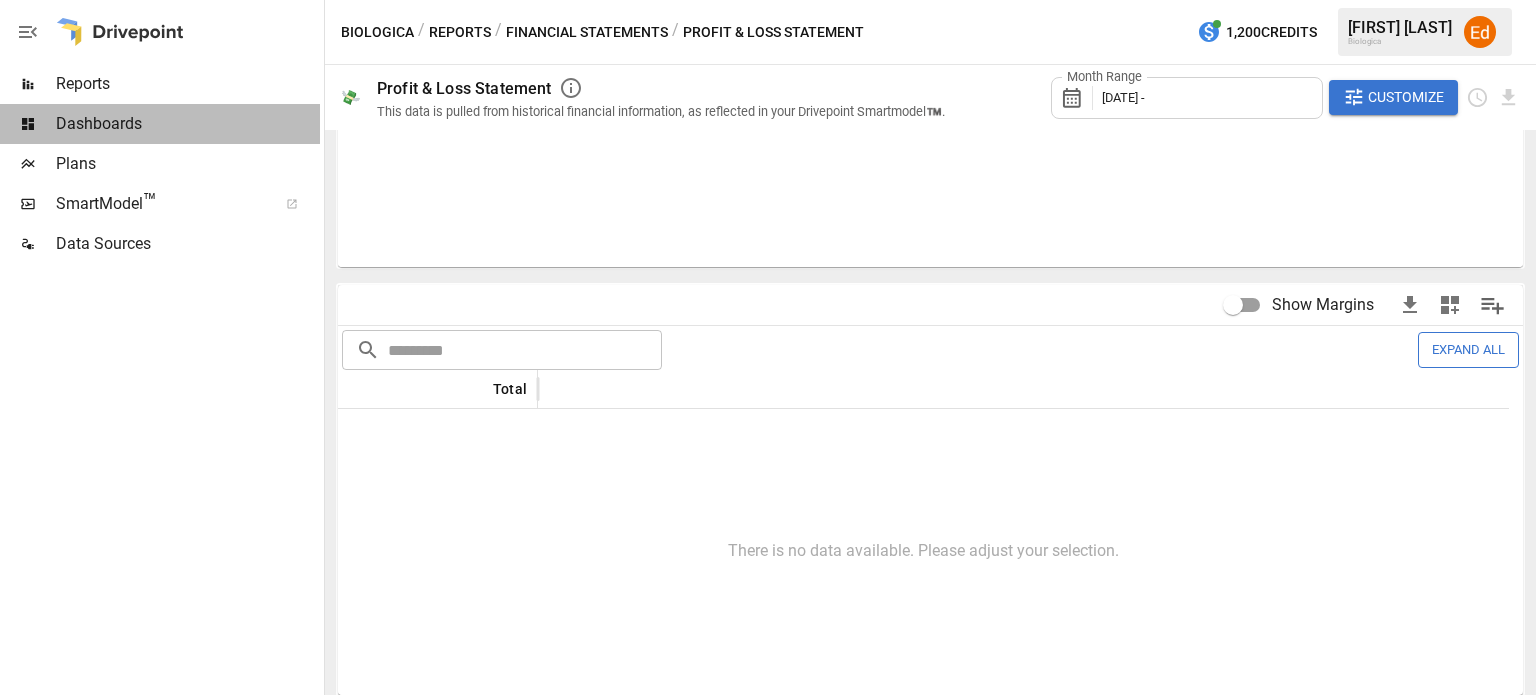 click on "Dashboards" at bounding box center [188, 124] 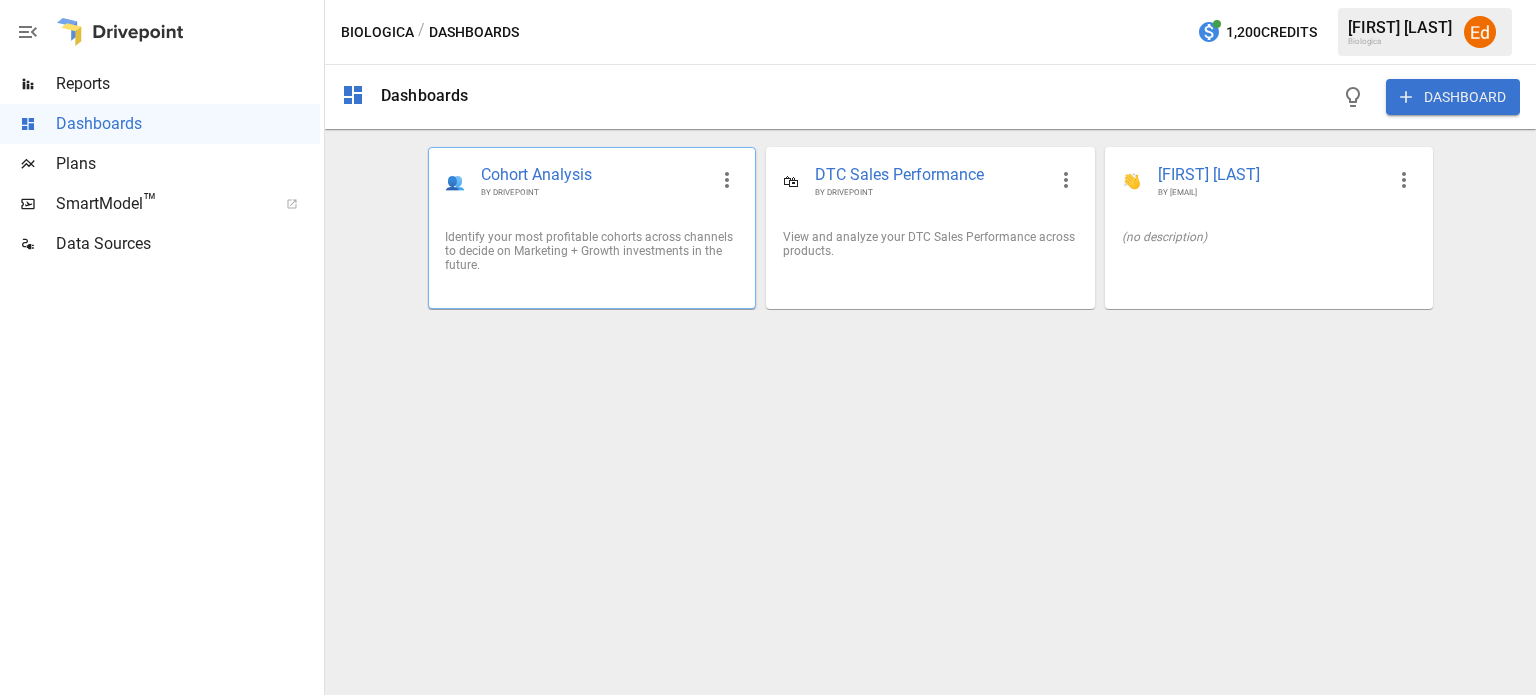click on "Cohort Analysis" at bounding box center (594, 175) 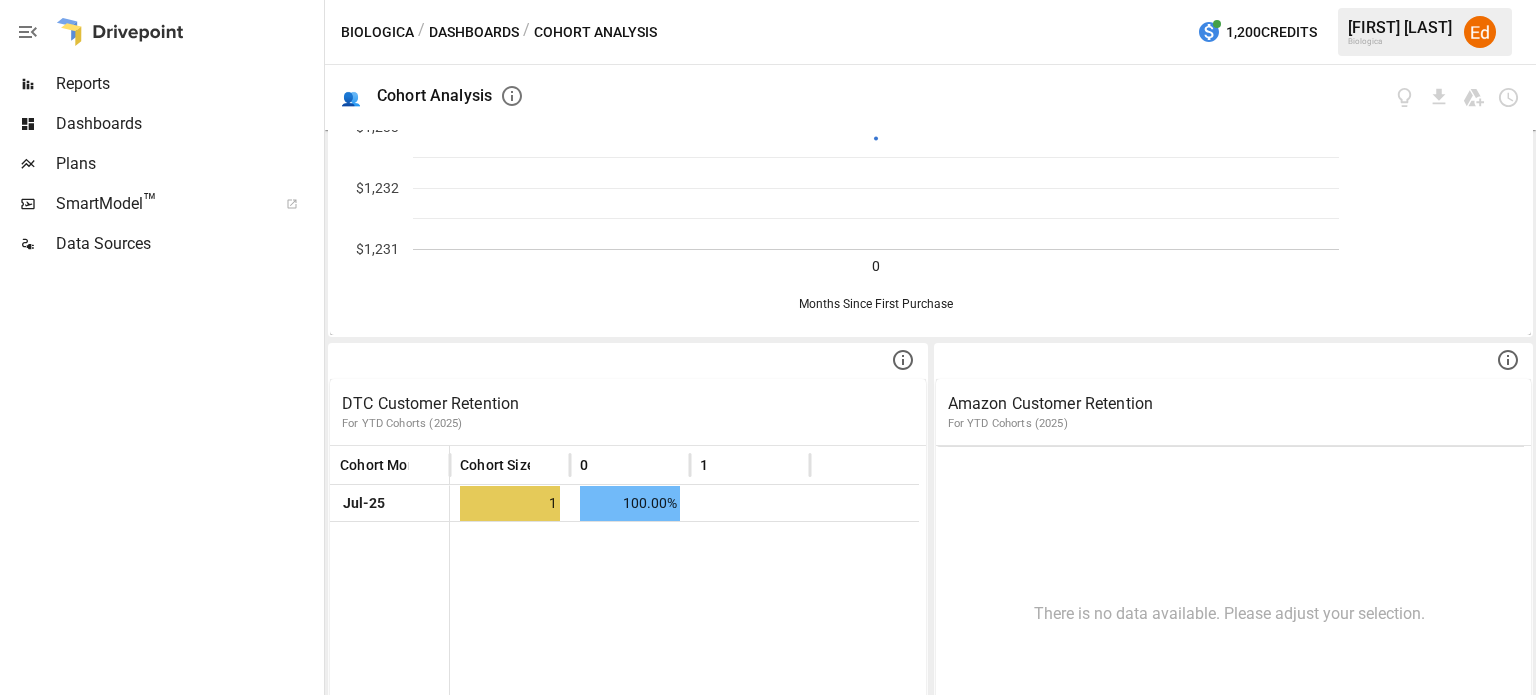 scroll, scrollTop: 971, scrollLeft: 0, axis: vertical 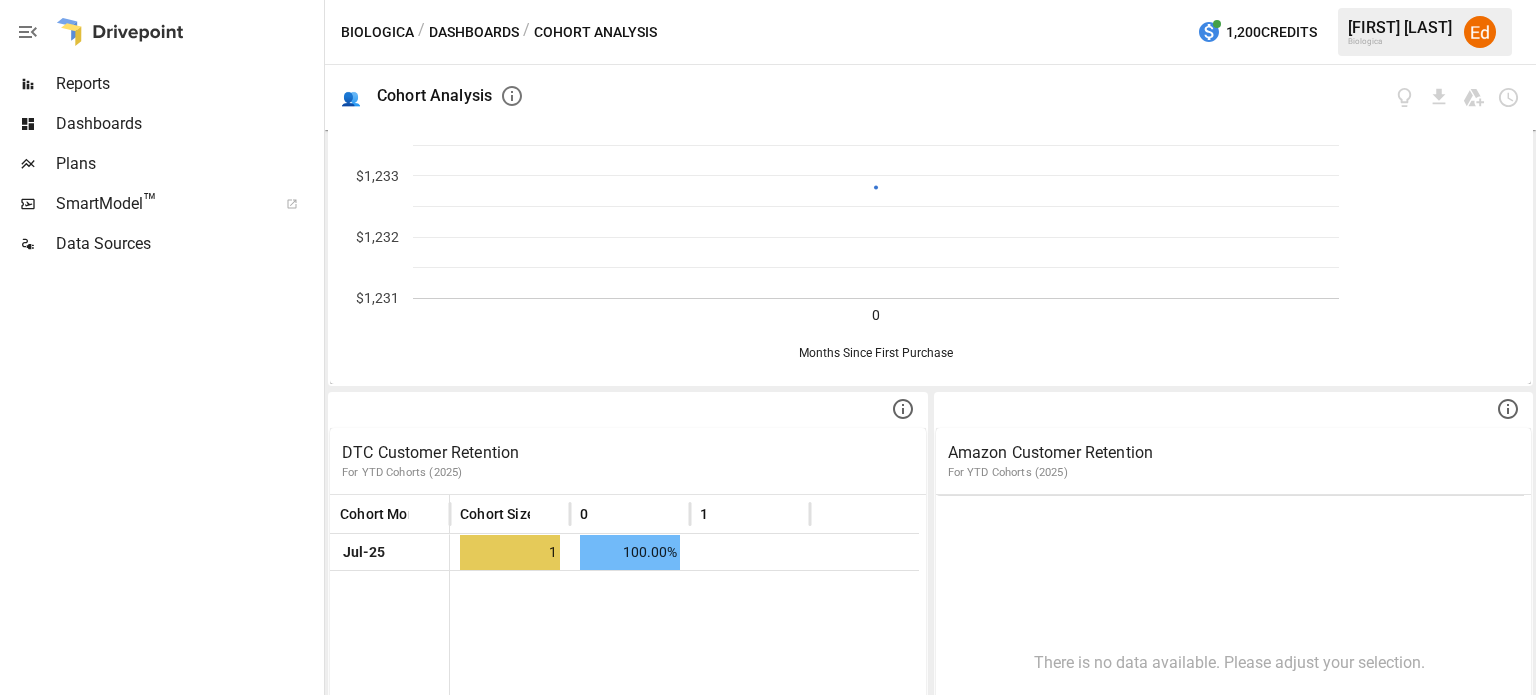 click on "SmartModel ™" at bounding box center [160, 204] 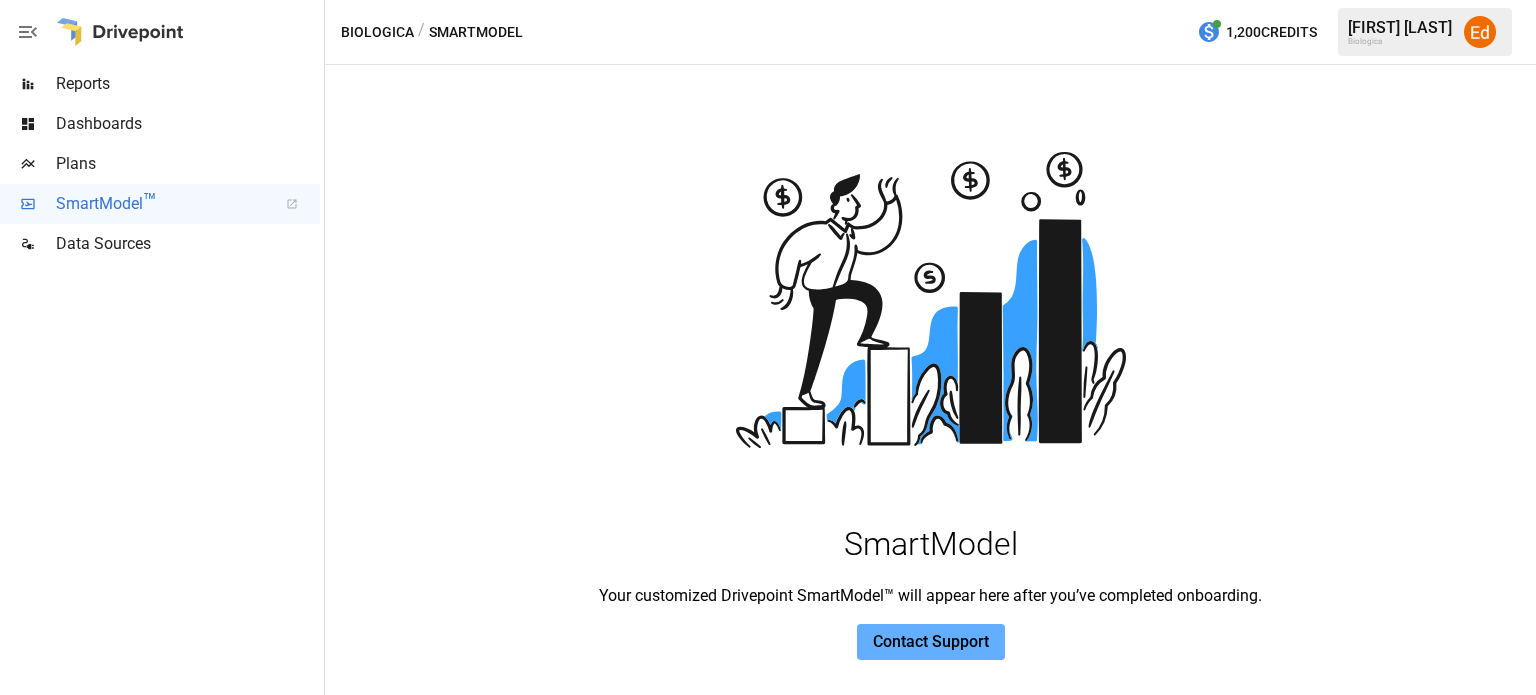 click on "Plans" at bounding box center (188, 164) 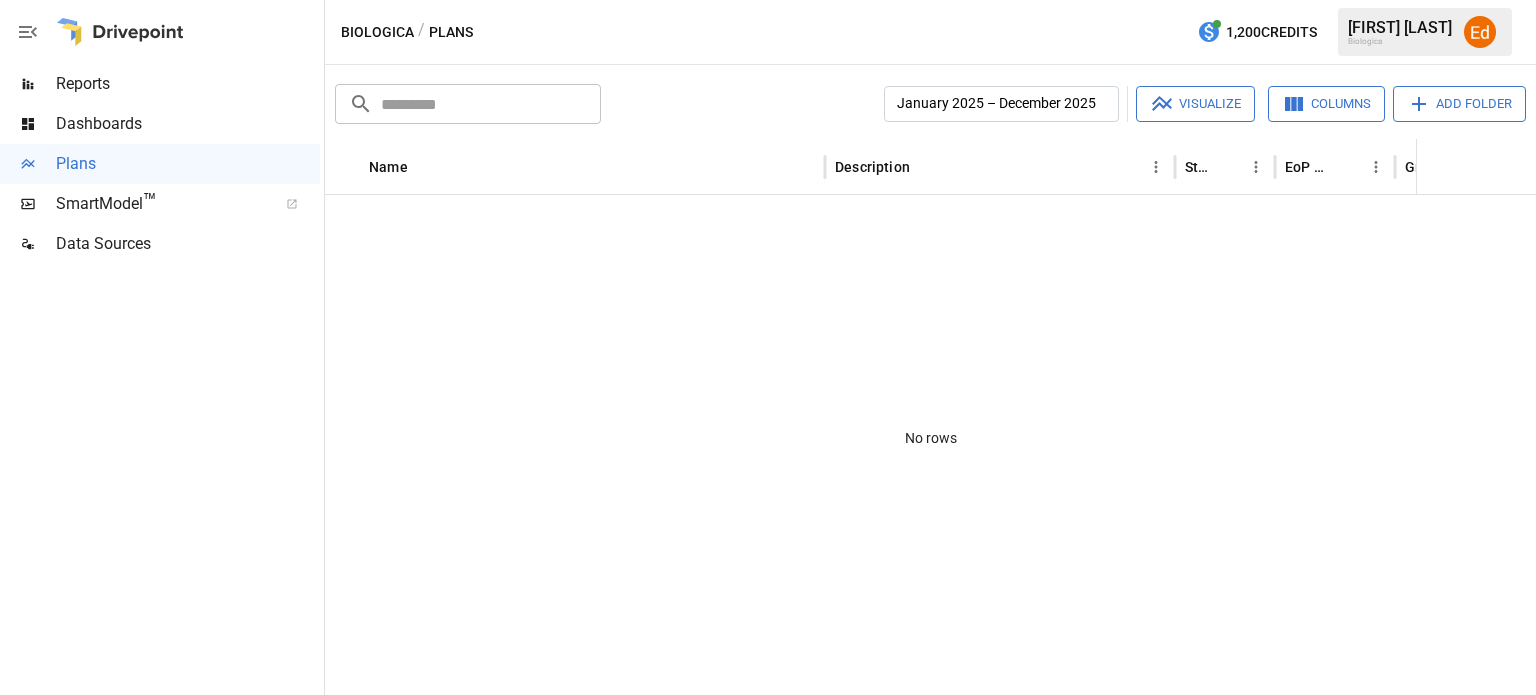 click at bounding box center [28, 32] 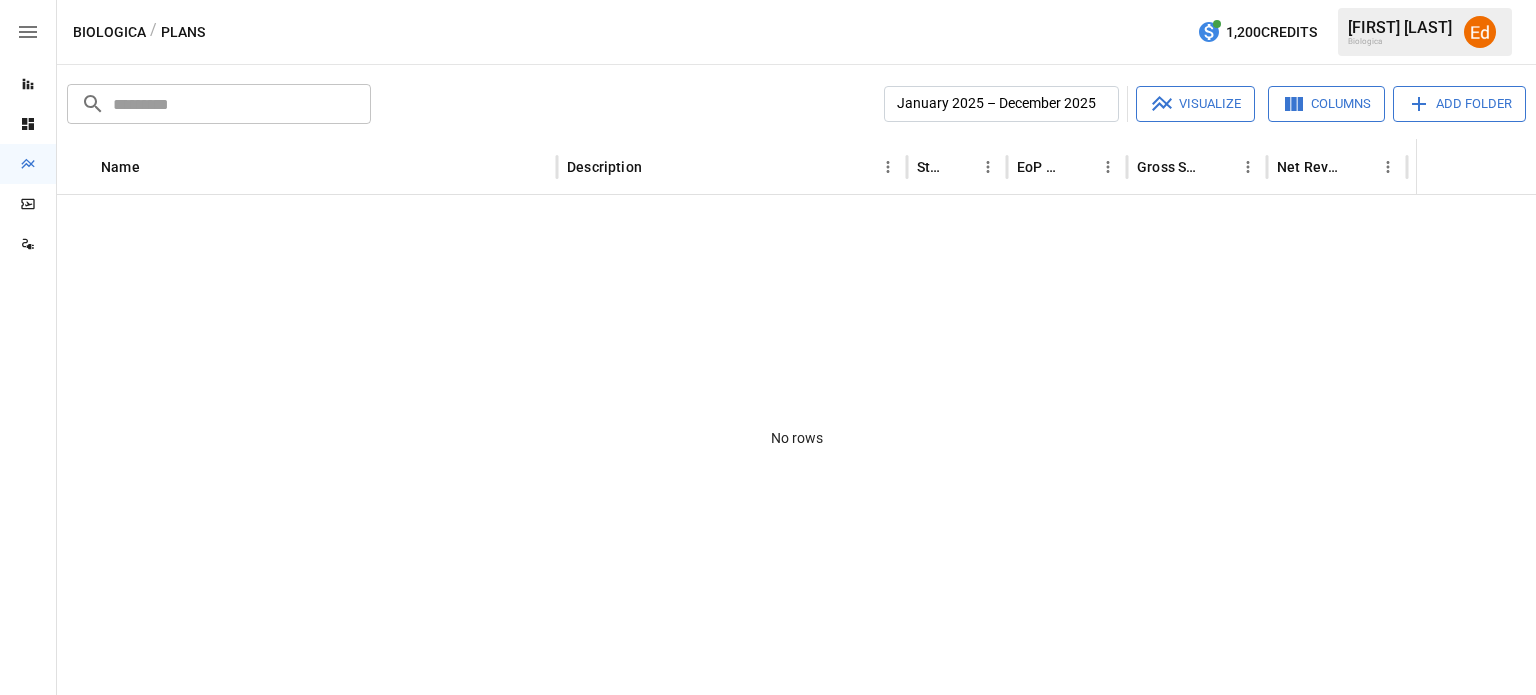 click 